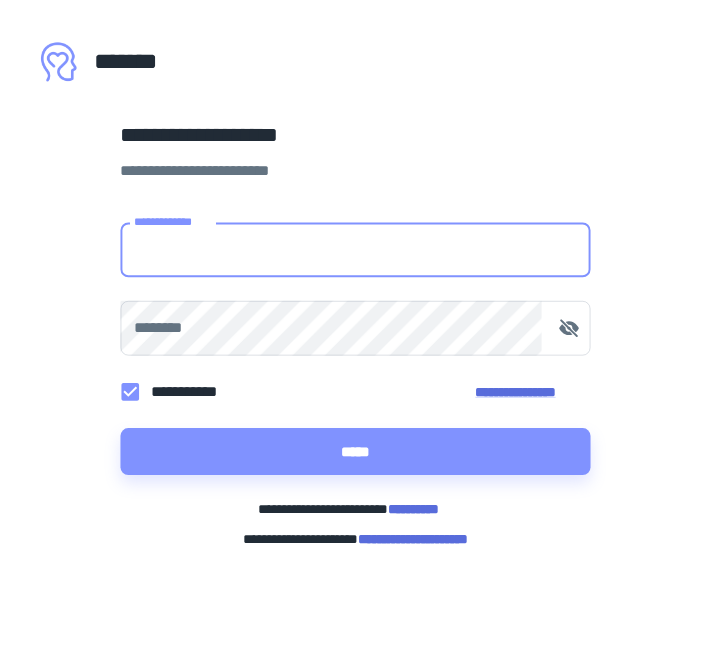 scroll, scrollTop: 0, scrollLeft: 0, axis: both 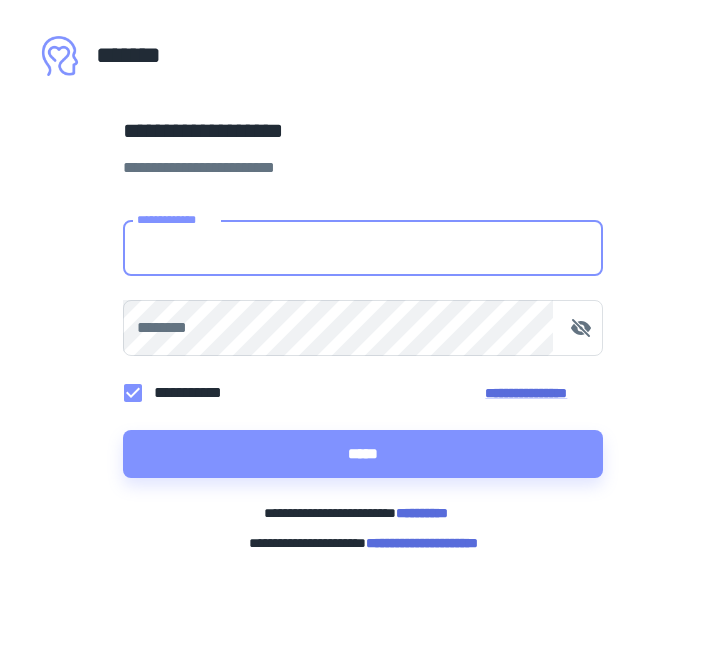 click on "**********" at bounding box center (363, 248) 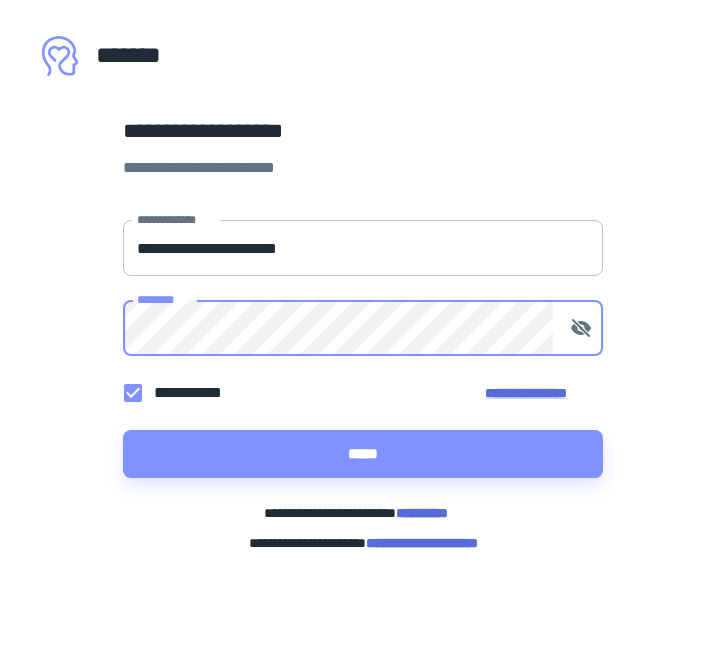 click on "*****" at bounding box center (363, 454) 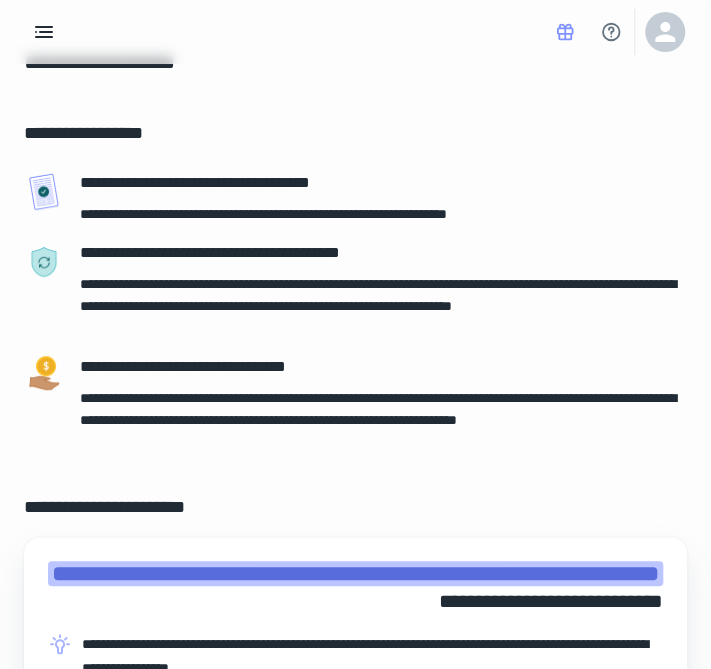 scroll, scrollTop: 0, scrollLeft: 0, axis: both 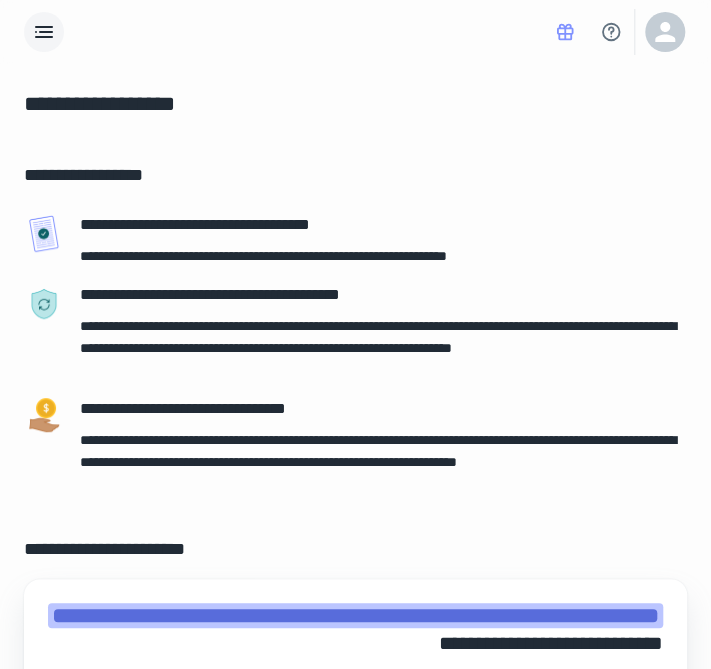 click 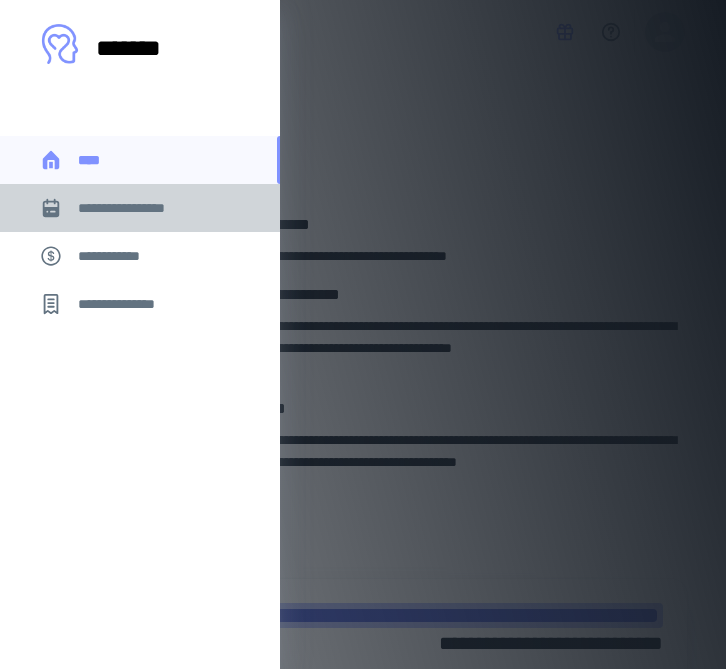 click on "**********" at bounding box center [136, 208] 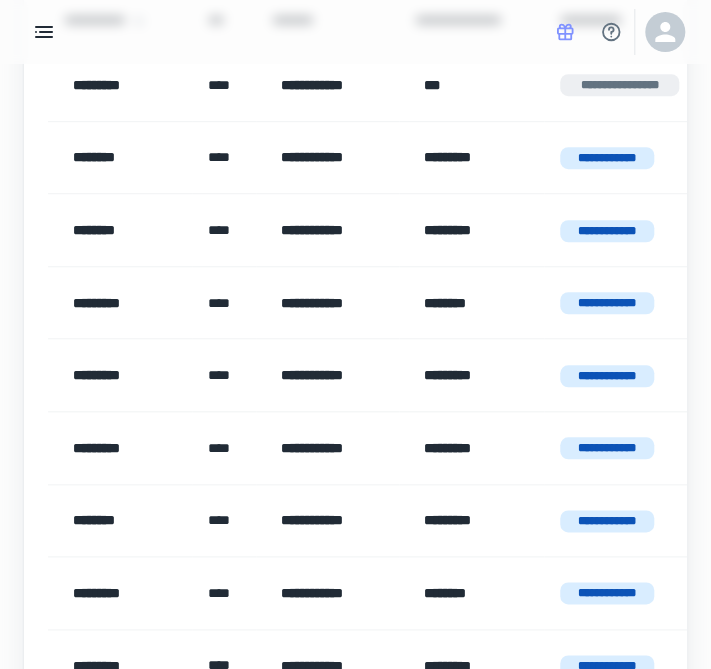 scroll, scrollTop: 0, scrollLeft: 0, axis: both 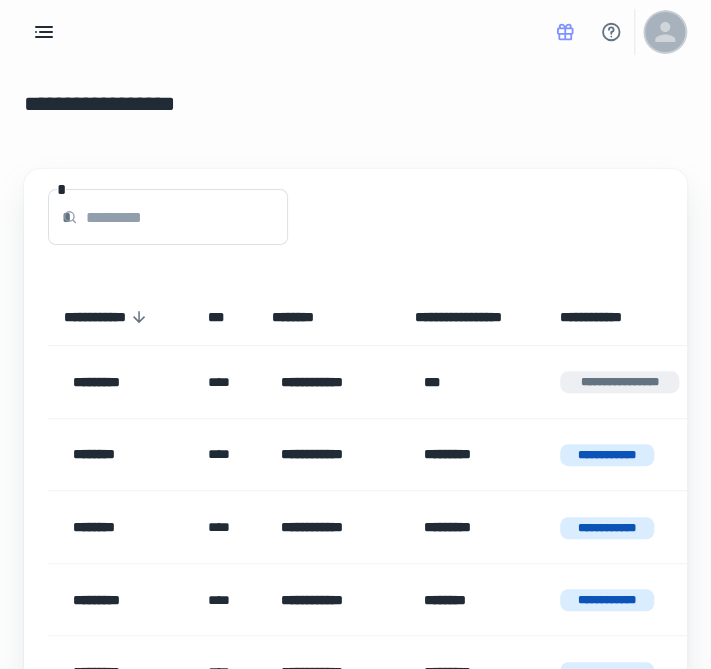 click 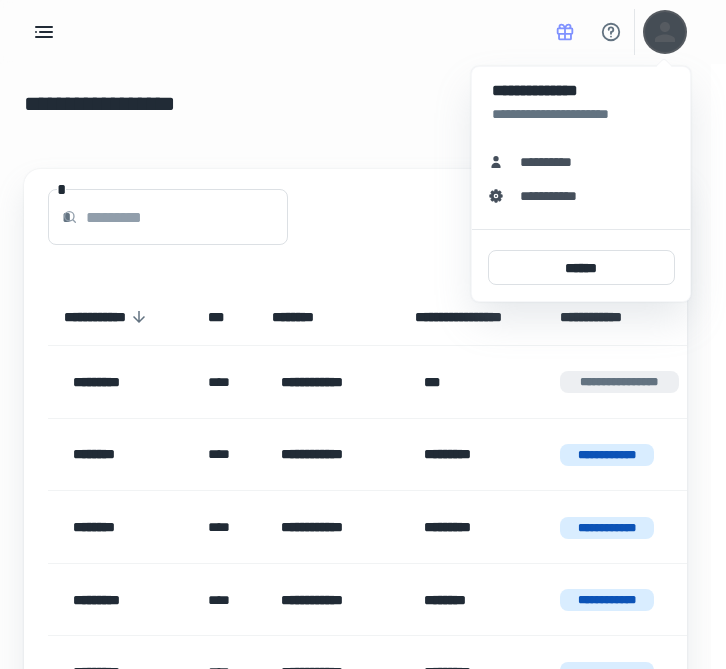 click on "**********" at bounding box center [553, 162] 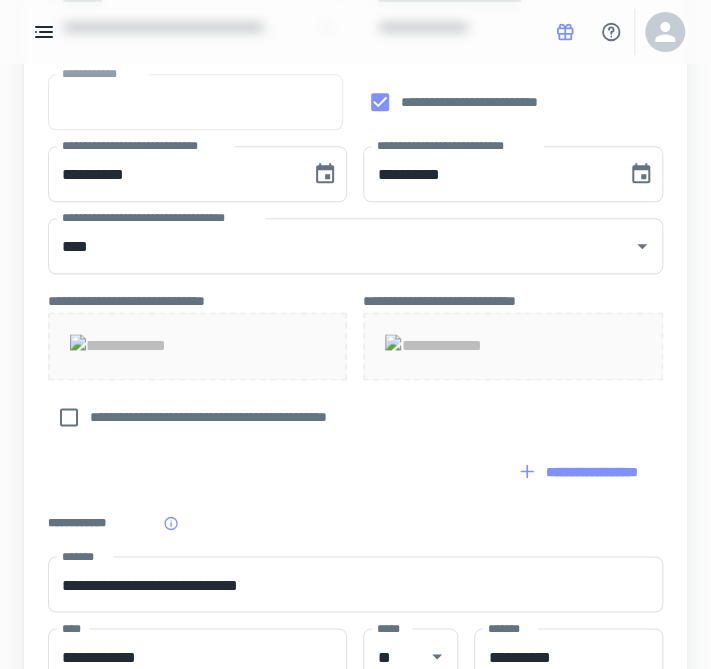 scroll, scrollTop: 400, scrollLeft: 0, axis: vertical 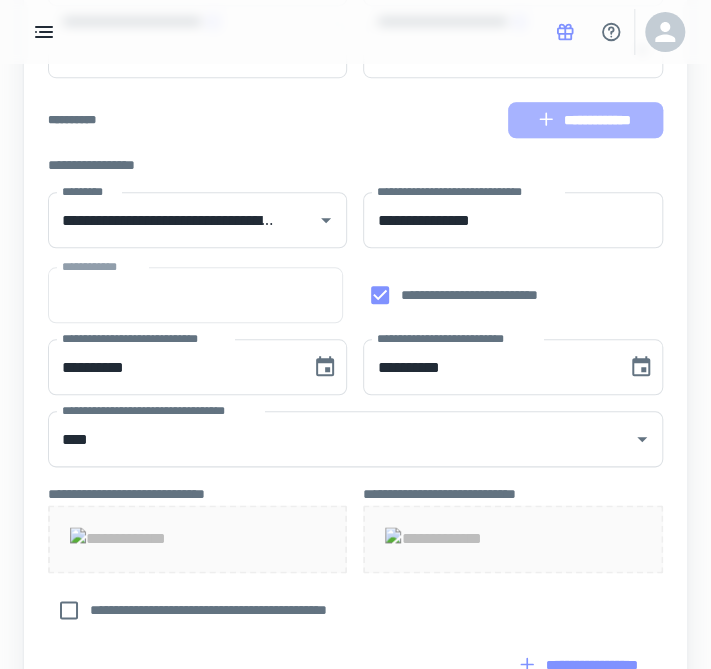 click on "**********" at bounding box center (585, 120) 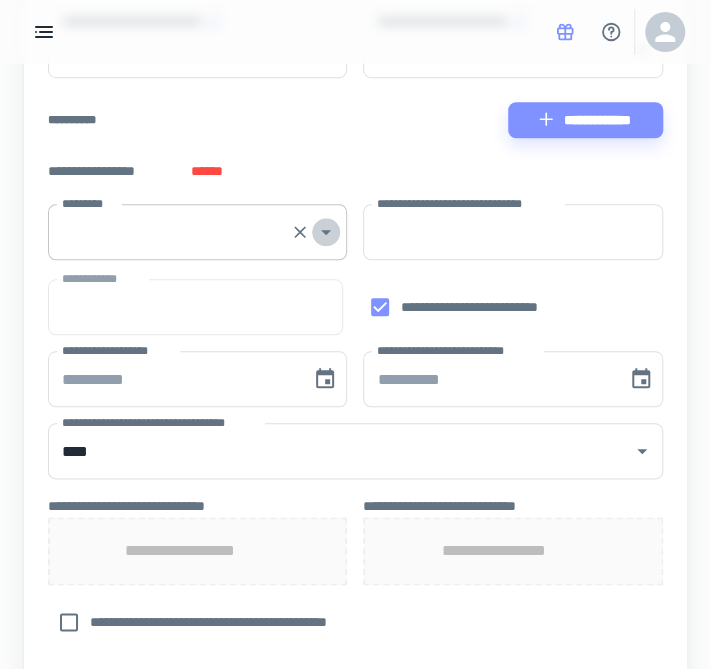 click 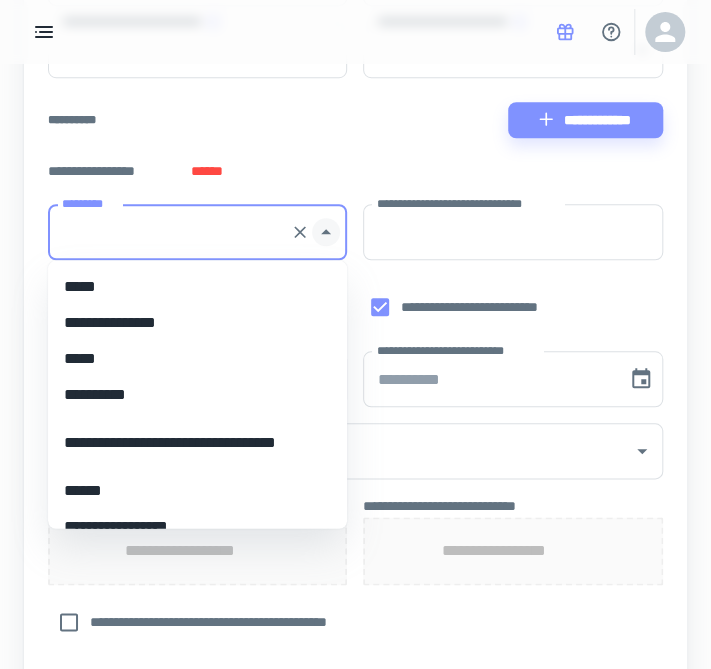 scroll, scrollTop: 10972, scrollLeft: 0, axis: vertical 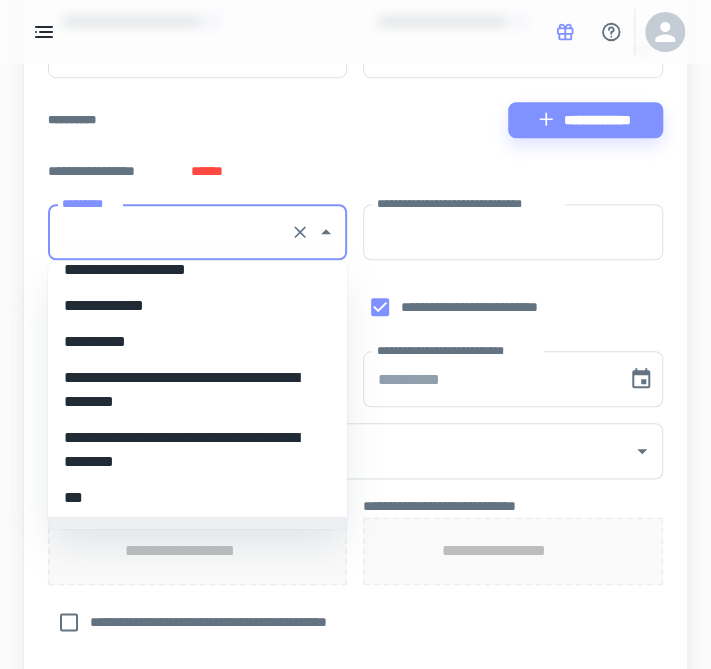 click on "******" at bounding box center [207, 171] 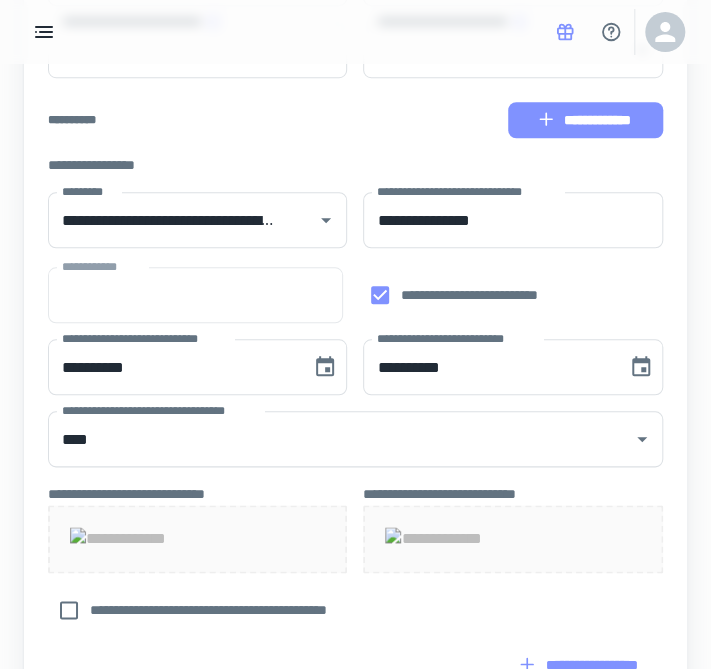 click on "**********" at bounding box center (585, 120) 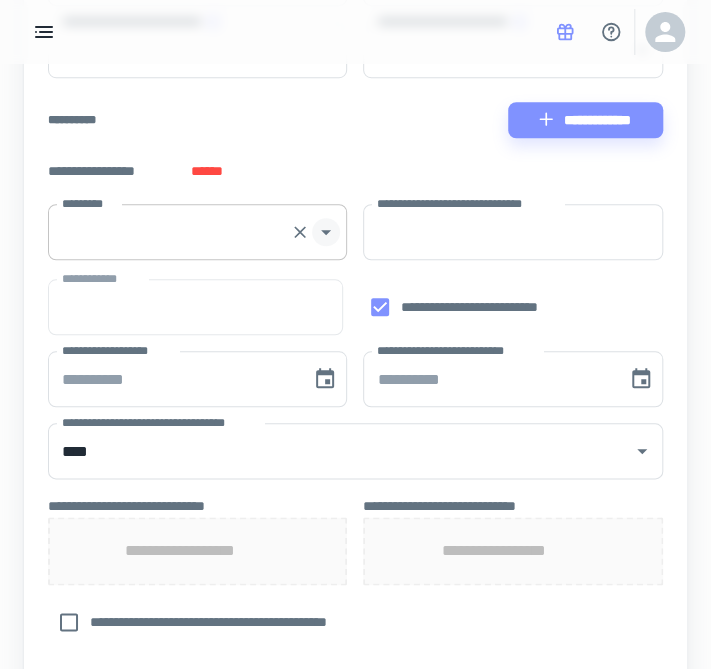 click 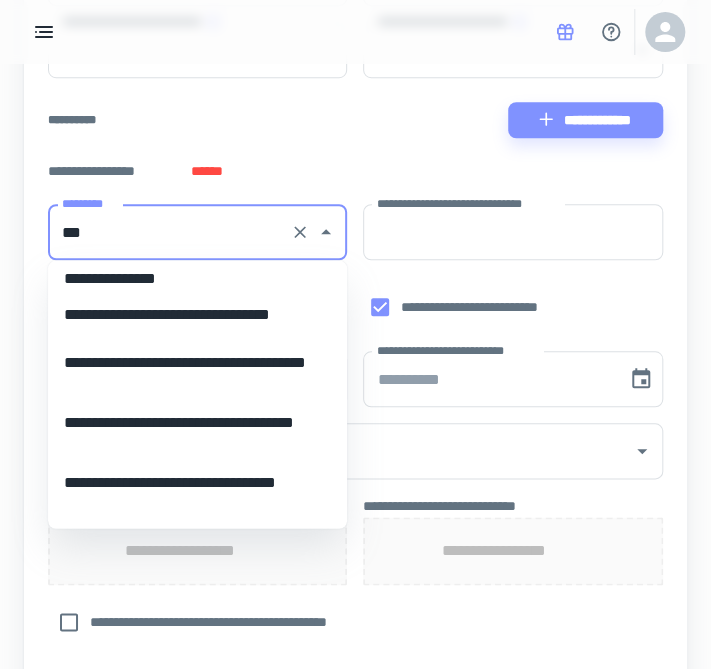 scroll, scrollTop: 0, scrollLeft: 0, axis: both 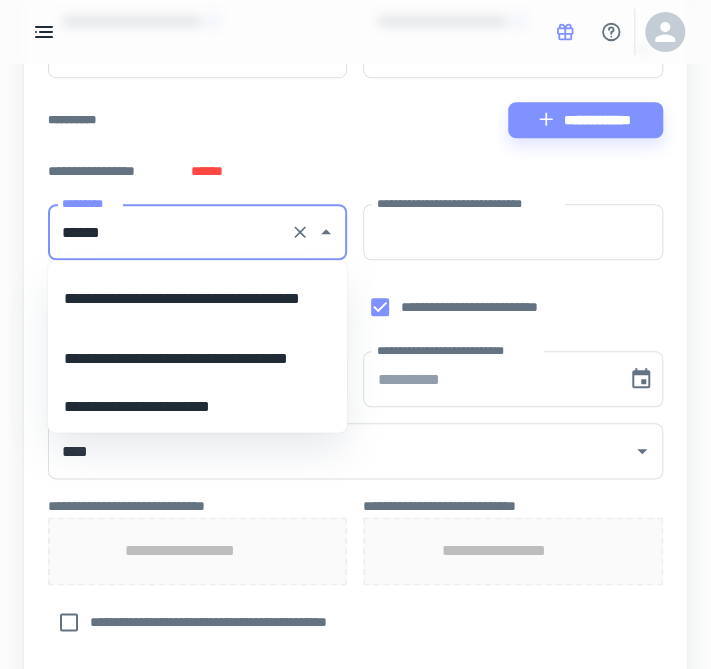 click on "**********" at bounding box center [197, 298] 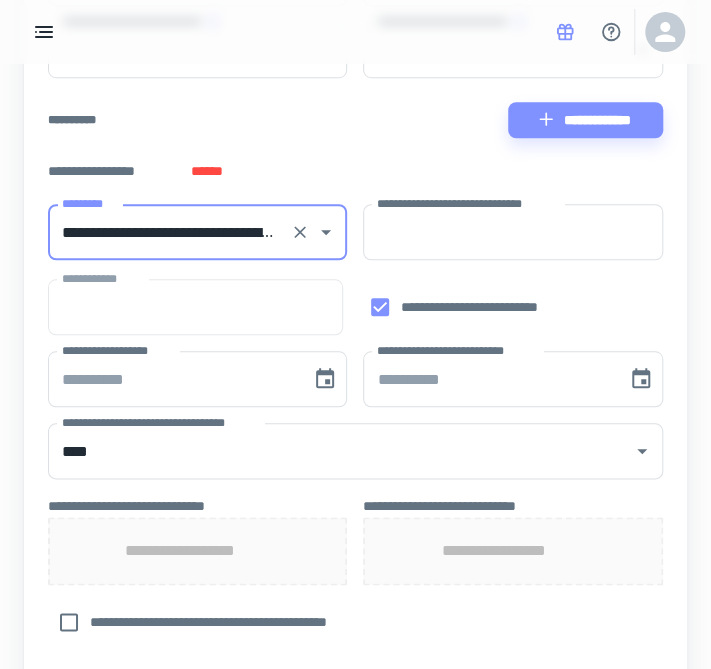 type on "**********" 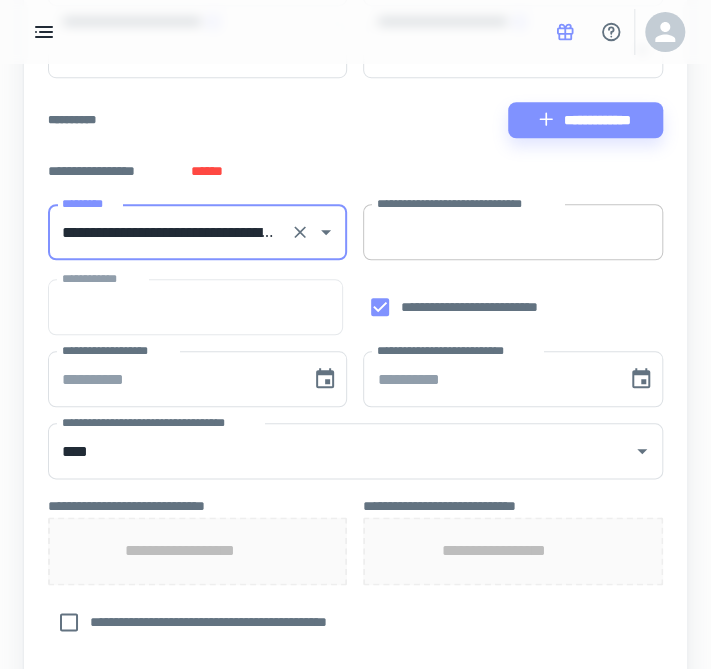 click on "**********" at bounding box center (512, 232) 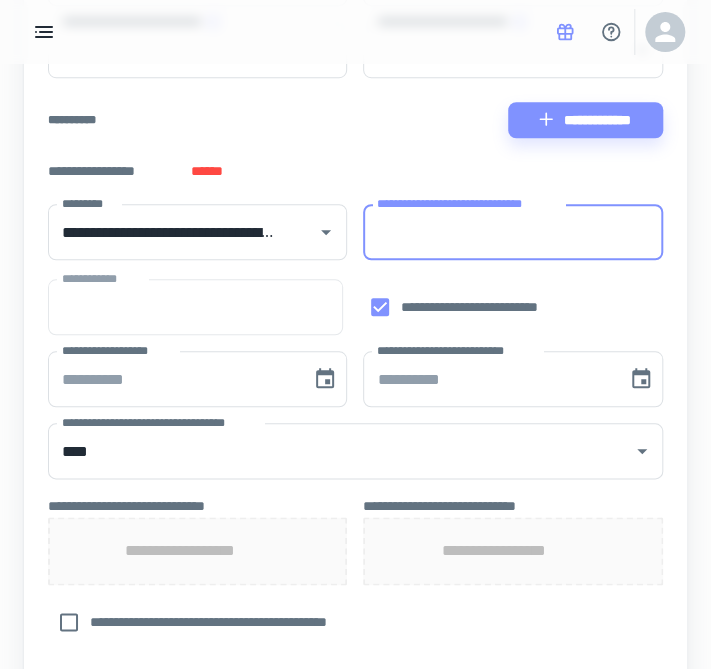 paste on "**********" 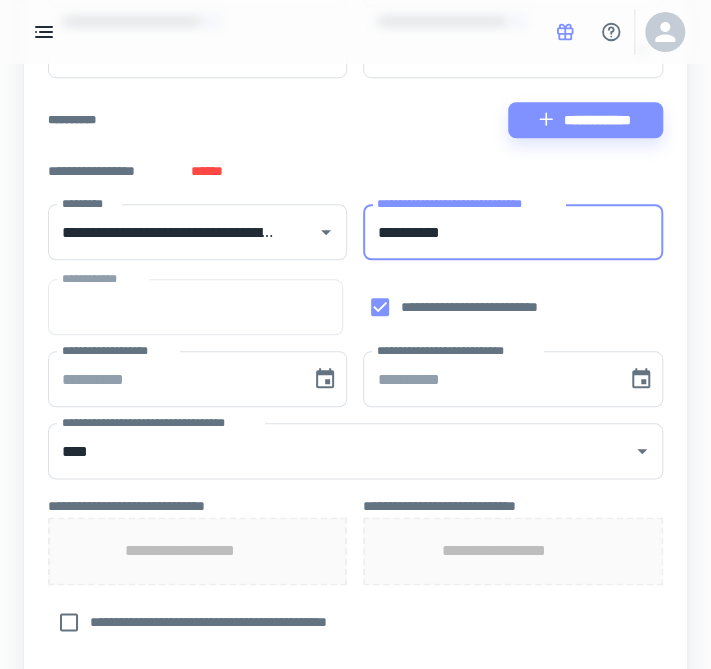 type on "**********" 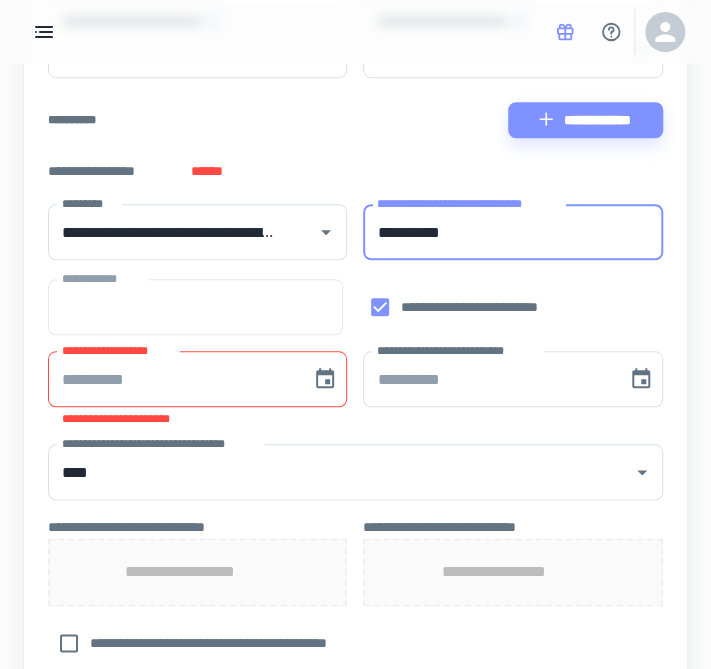 click on "**********" at bounding box center (172, 379) 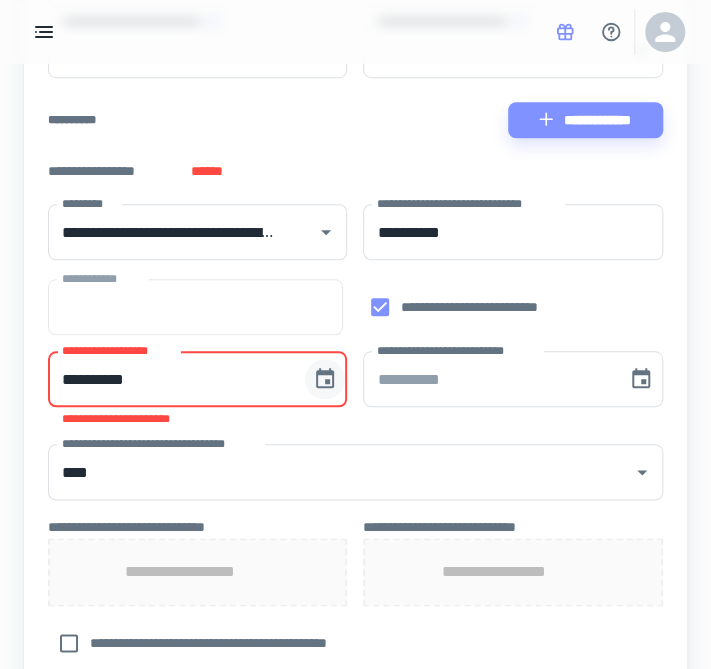 type on "**********" 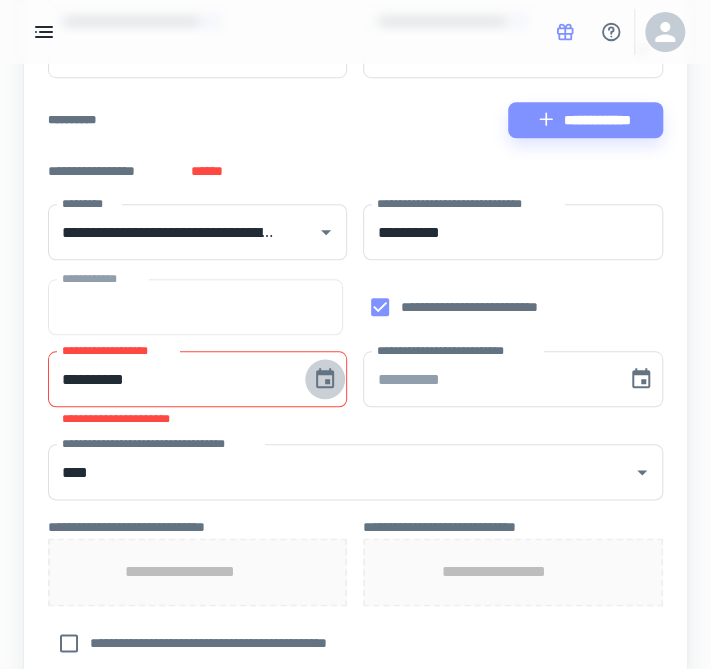 click 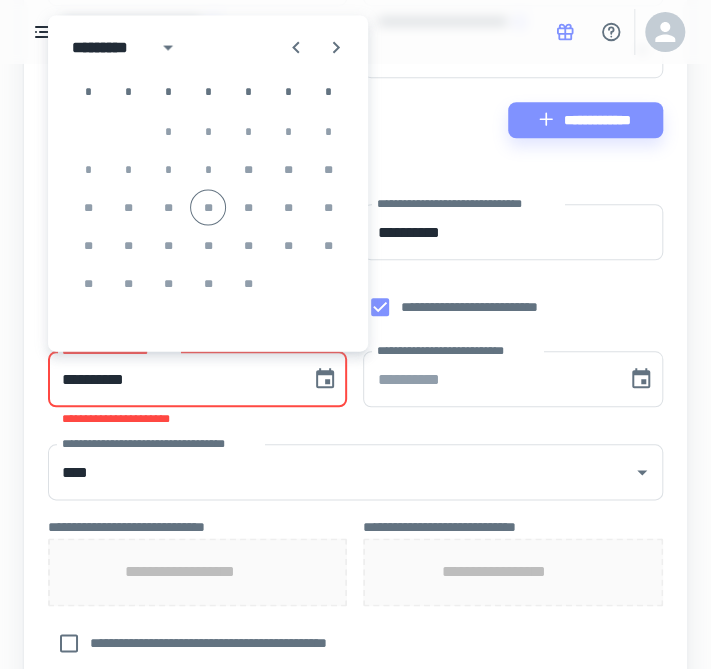 click on "* * * * *" at bounding box center (208, 131) 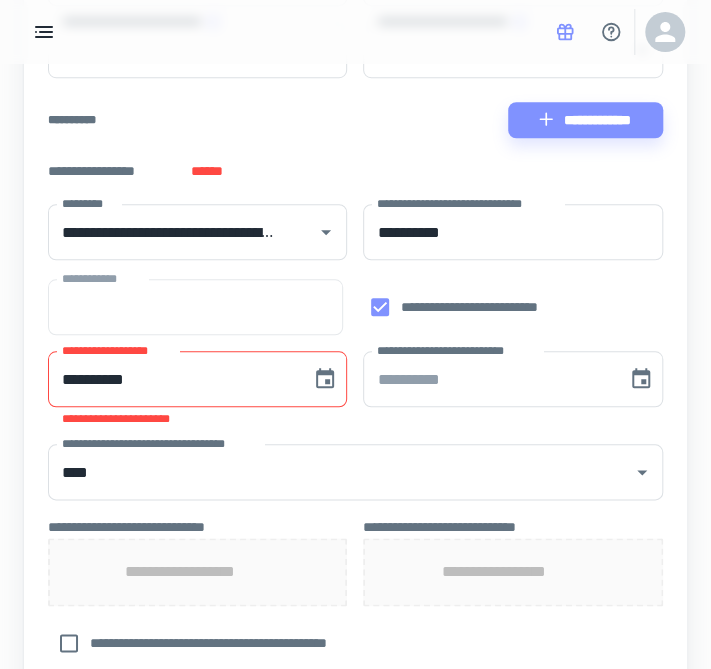 type 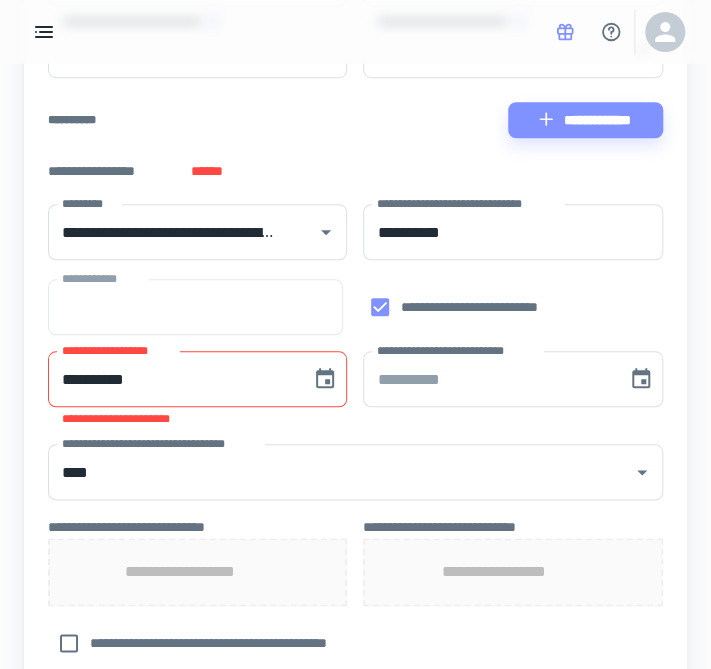 click on "**********" at bounding box center (172, 379) 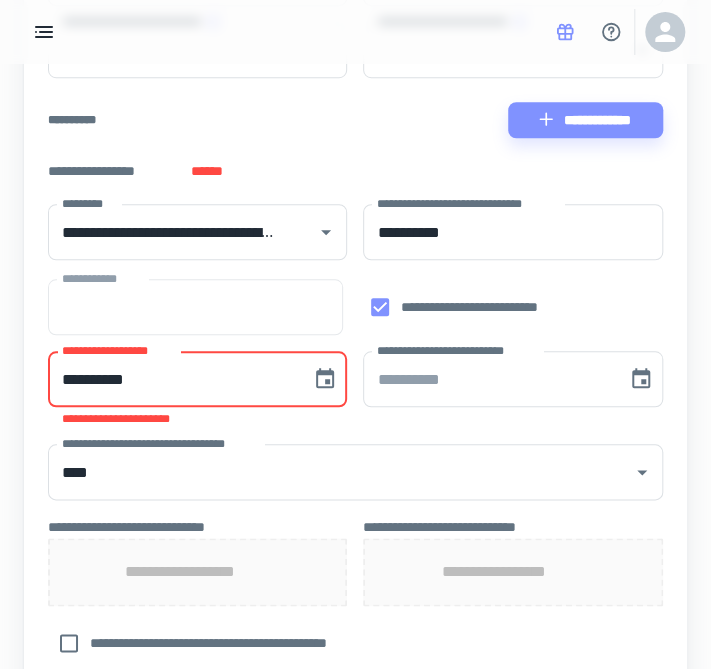 click on "**********" at bounding box center (172, 379) 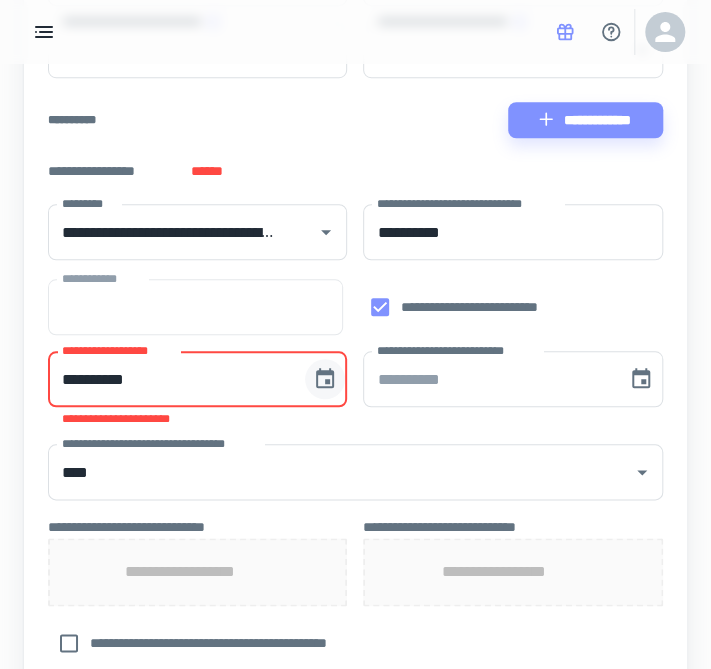click 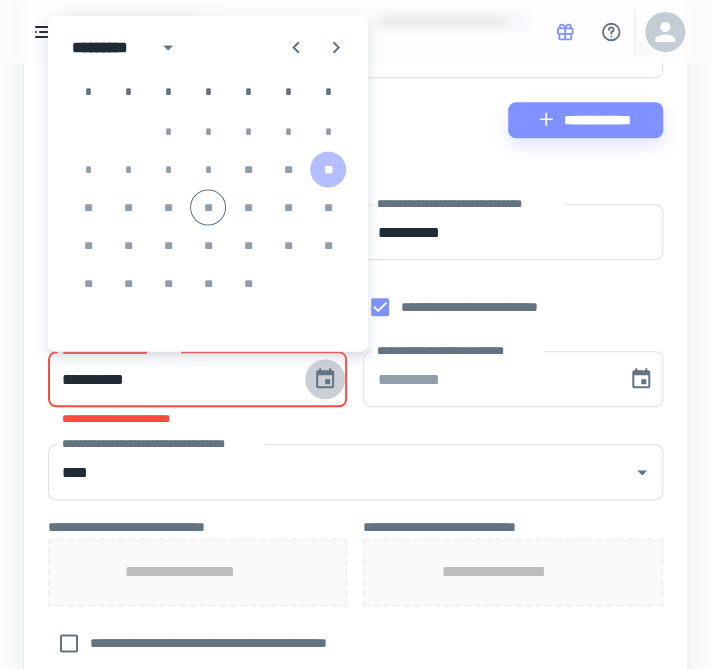 click 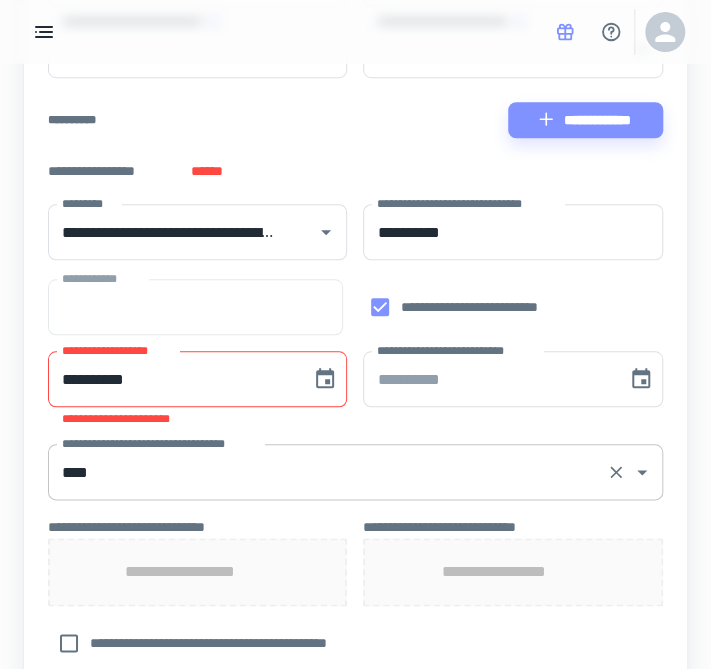 click on "****" at bounding box center [327, 472] 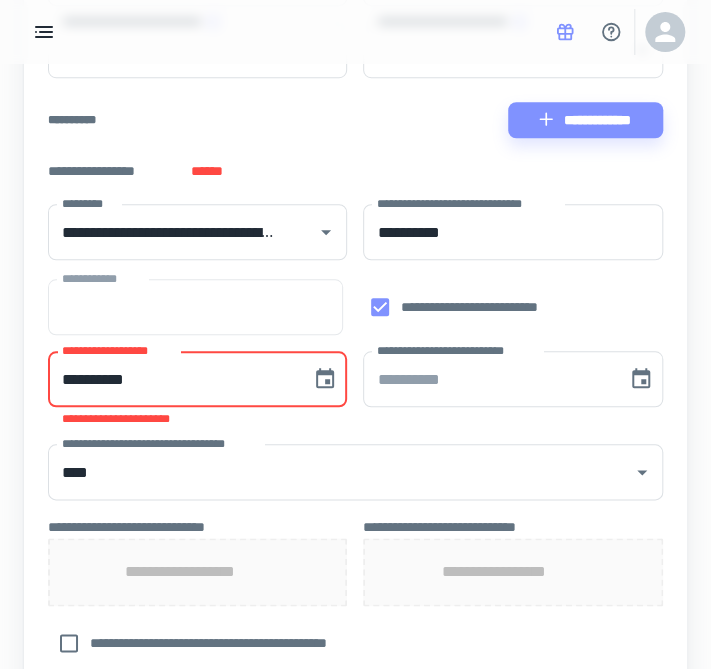 click on "**********" at bounding box center (172, 379) 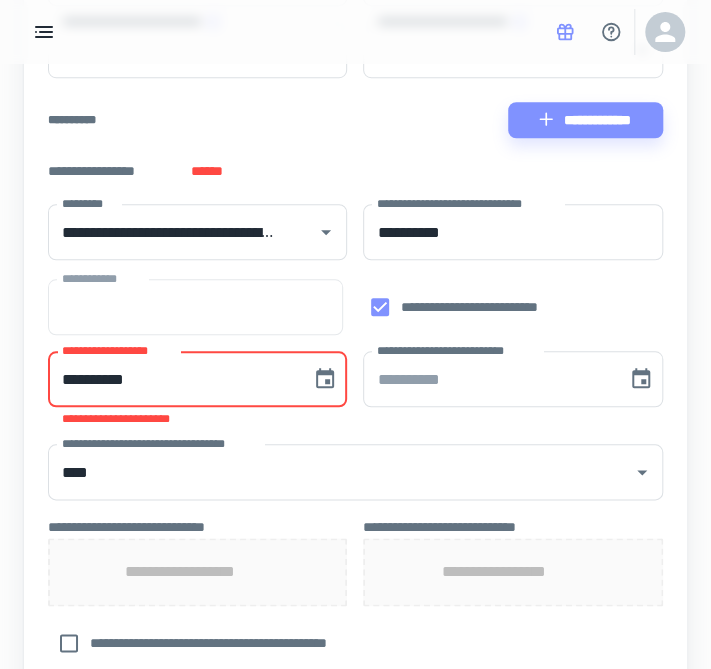 type on "**********" 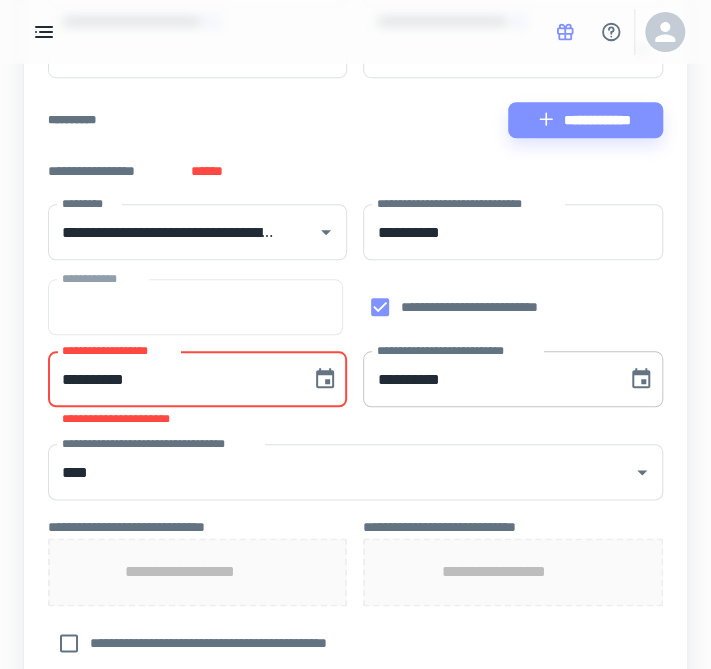 click on "**********" at bounding box center [487, 379] 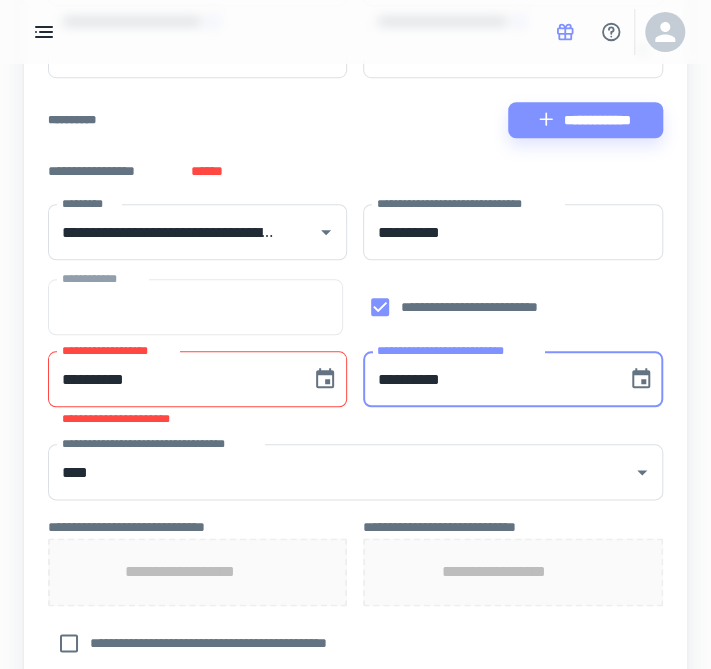 type on "**********" 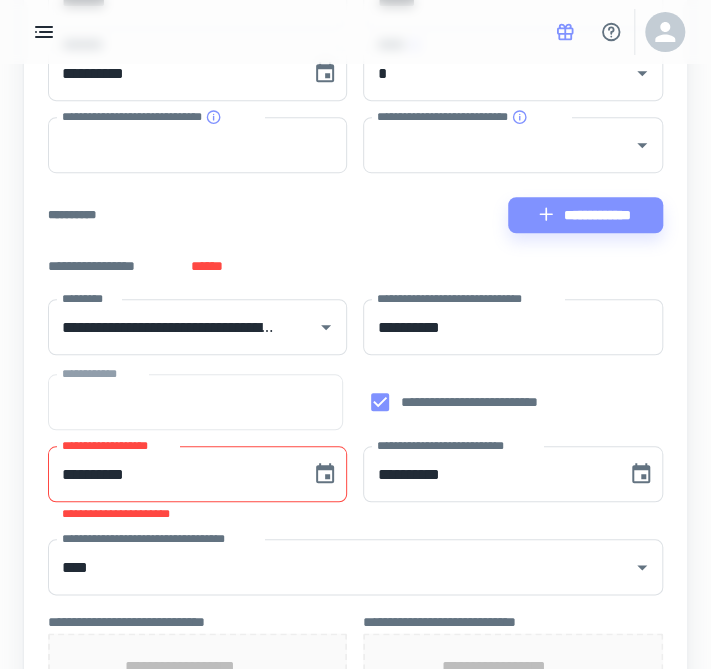 scroll, scrollTop: 233, scrollLeft: 0, axis: vertical 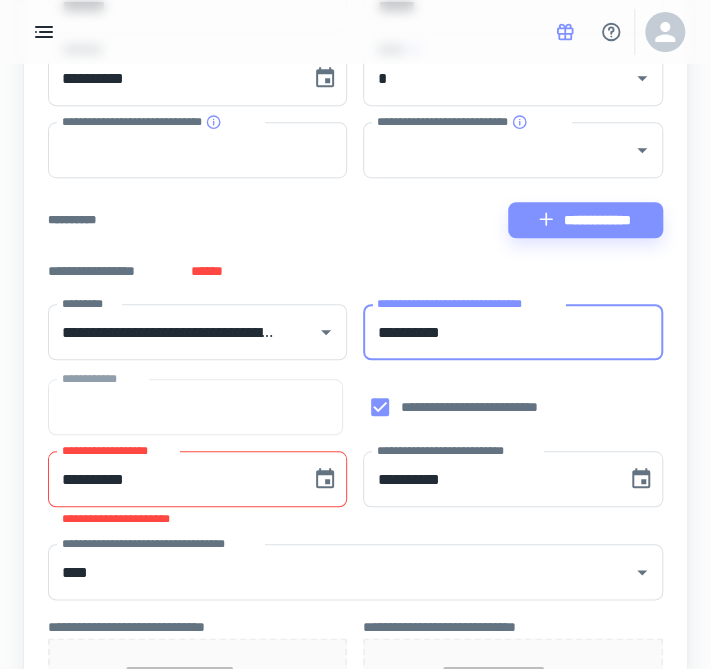 click on "**********" at bounding box center [512, 332] 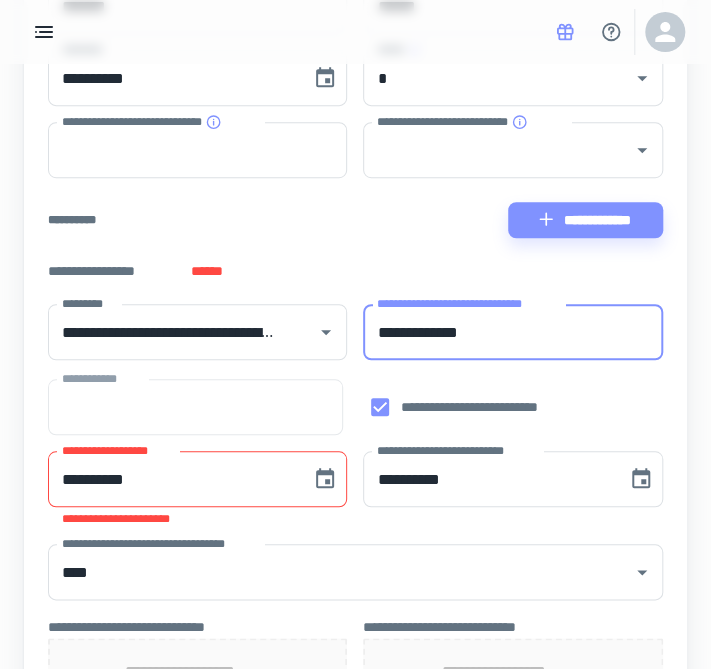 type on "**********" 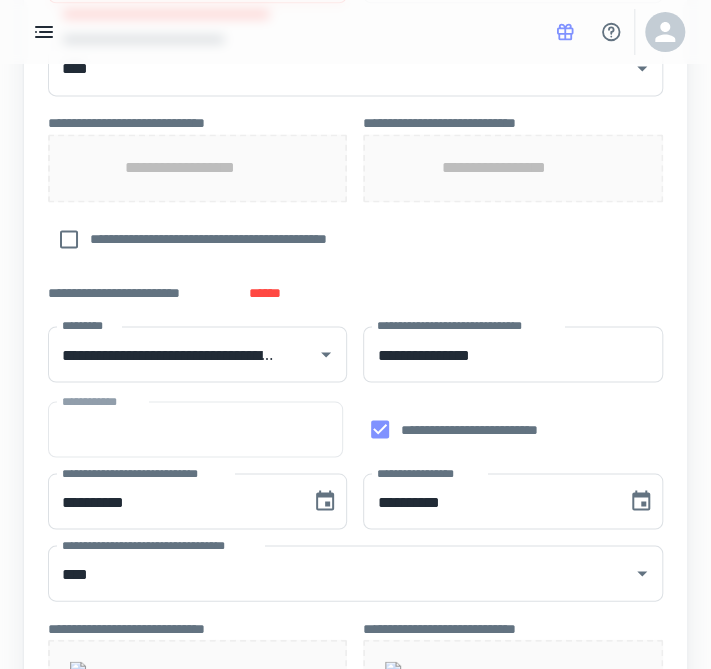 scroll, scrollTop: 833, scrollLeft: 0, axis: vertical 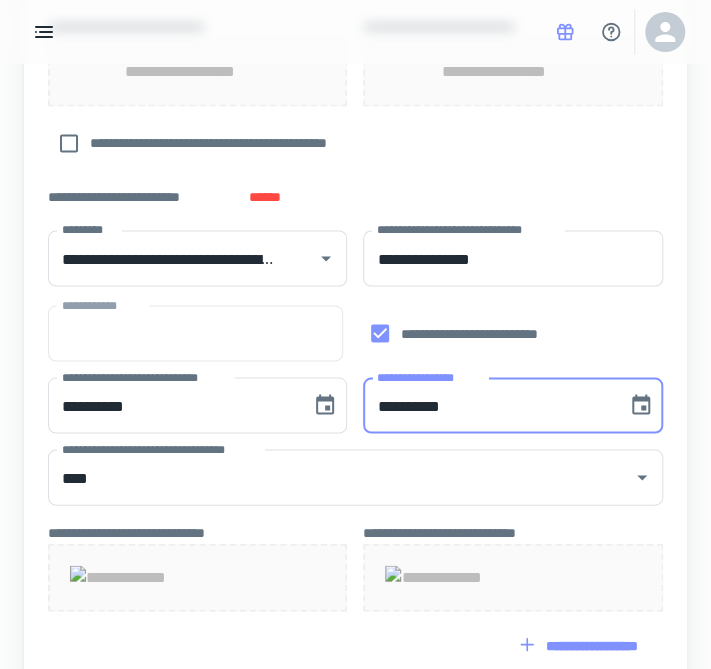 drag, startPoint x: 530, startPoint y: 405, endPoint x: 488, endPoint y: 403, distance: 42.047592 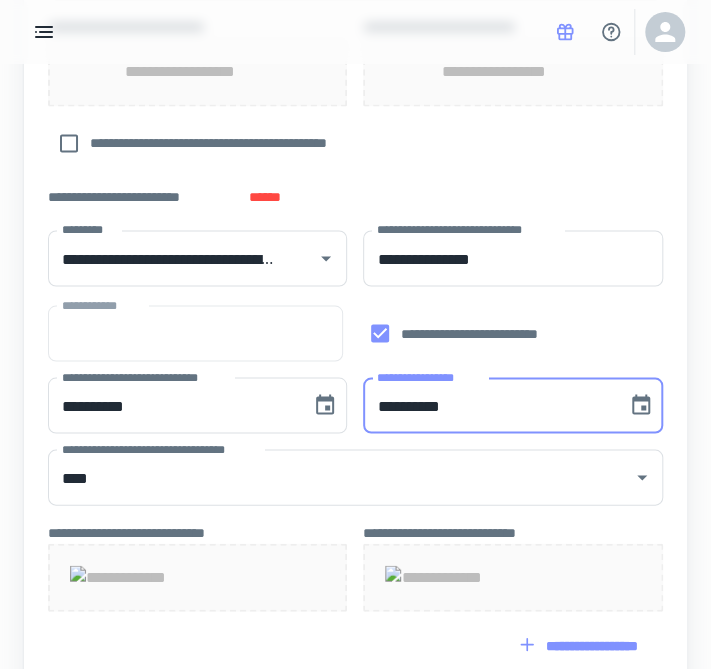 click on "**********" at bounding box center (487, 405) 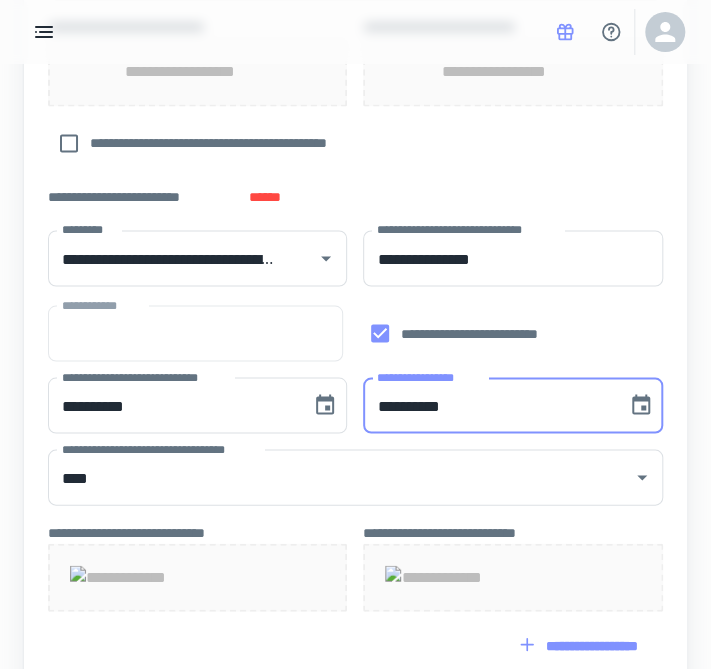 type on "**********" 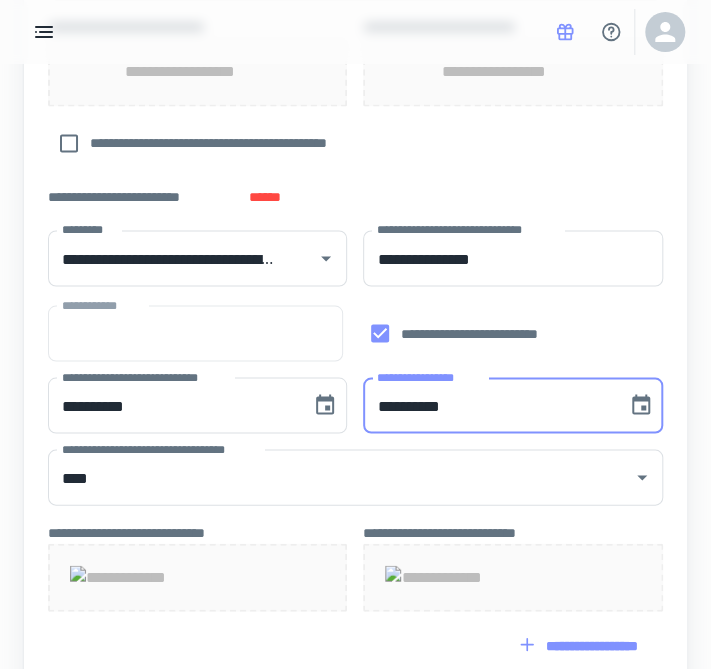 click on "**********" at bounding box center [487, 405] 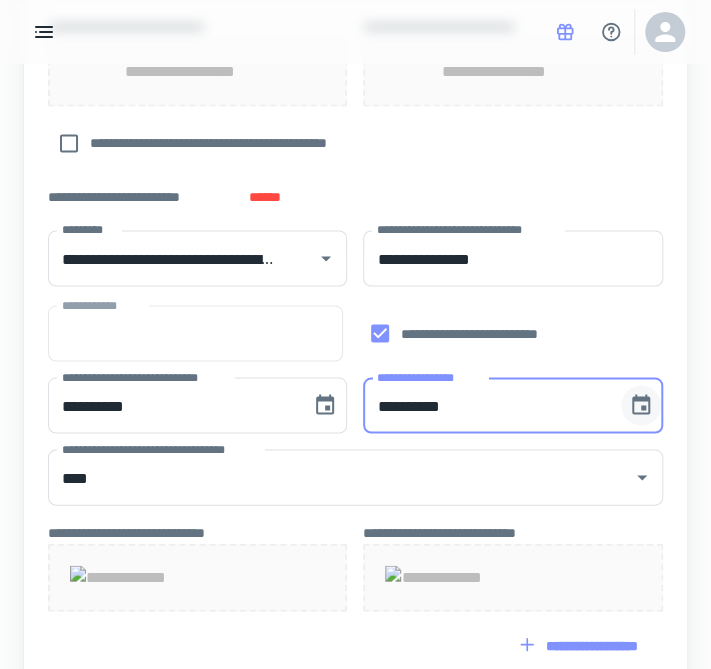 click 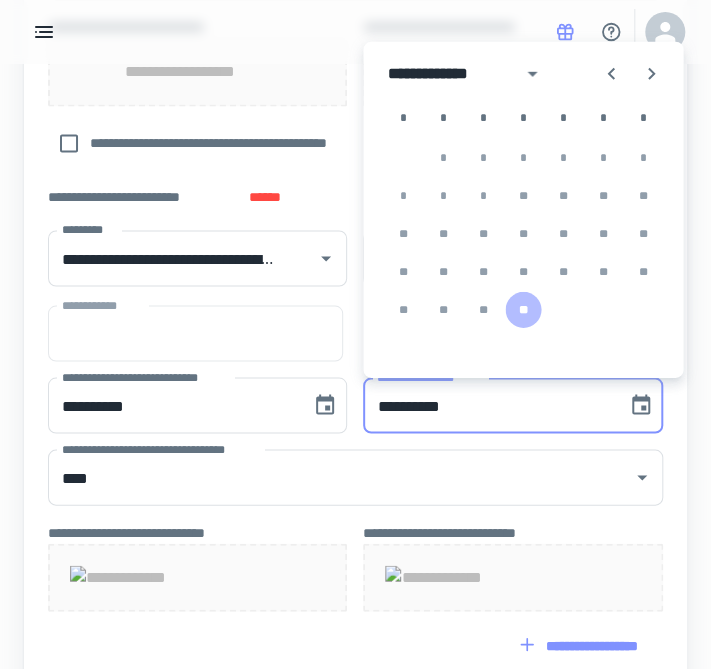 drag, startPoint x: 492, startPoint y: 410, endPoint x: 512, endPoint y: 408, distance: 20.09975 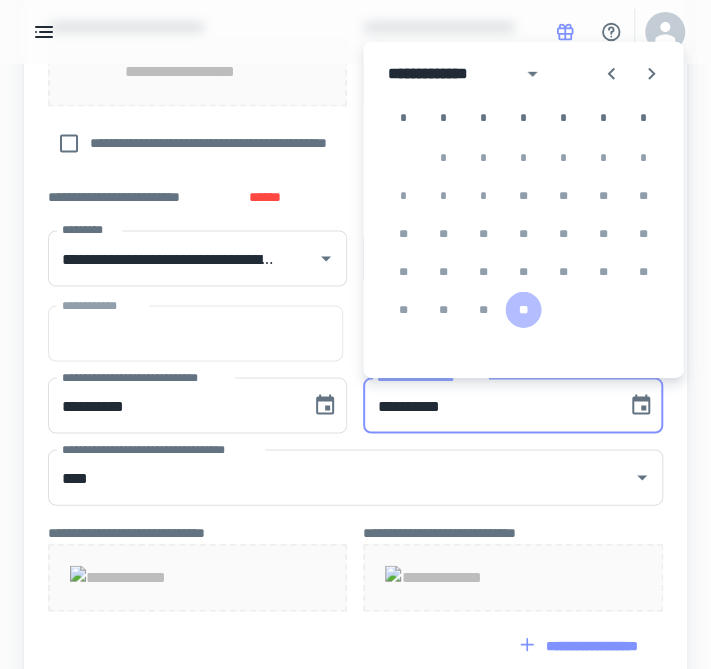 click on "**********" at bounding box center [487, 405] 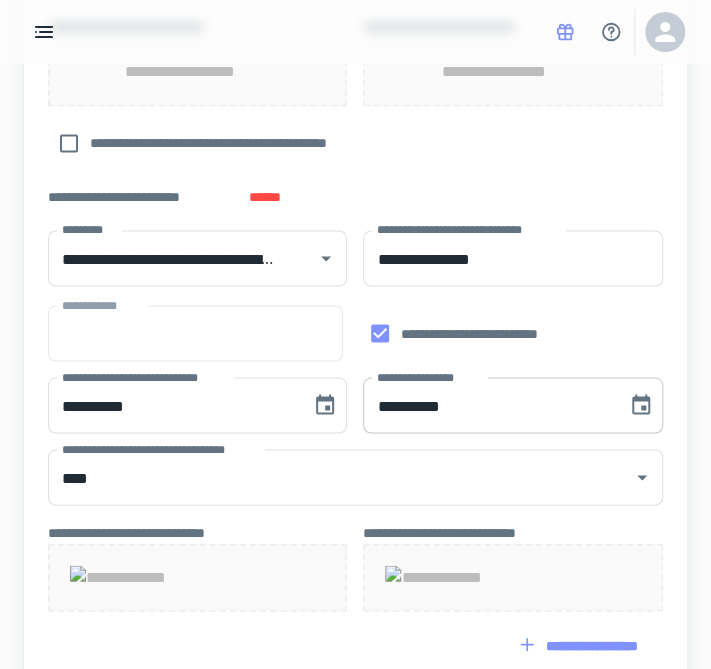 type 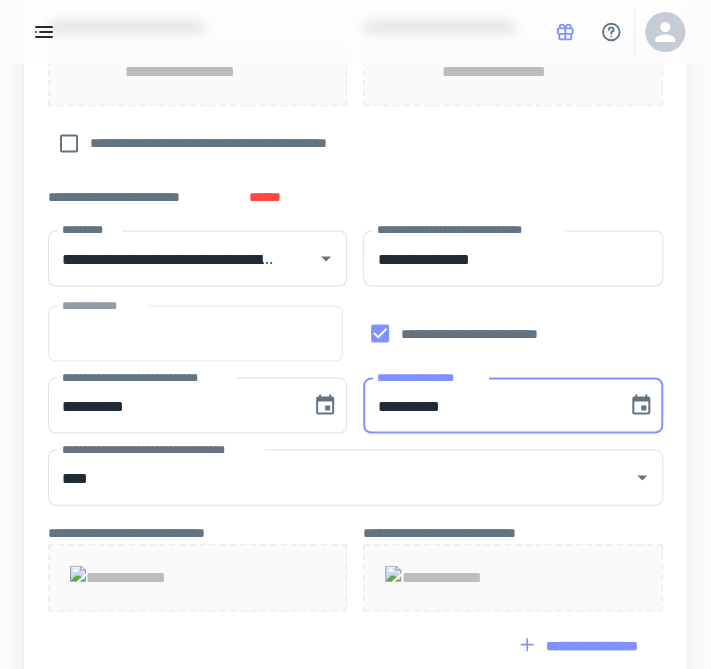 click on "**********" at bounding box center [487, 405] 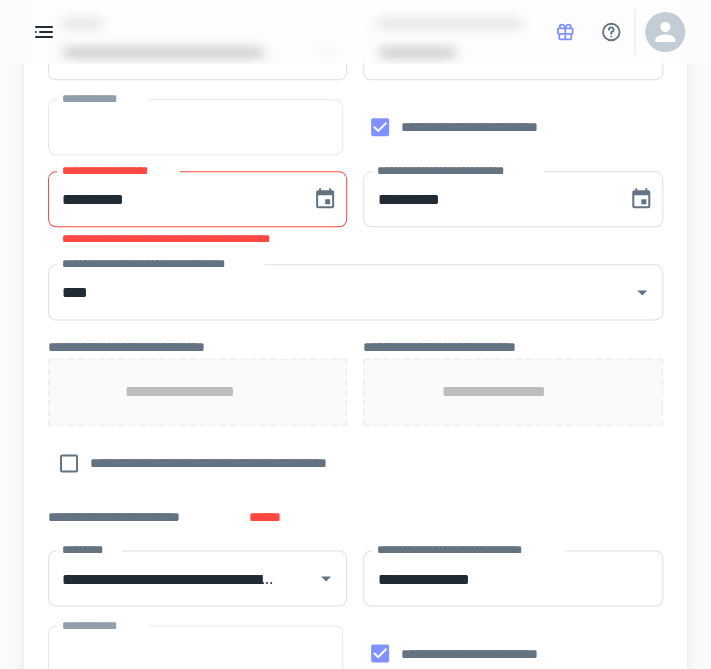 scroll, scrollTop: 833, scrollLeft: 0, axis: vertical 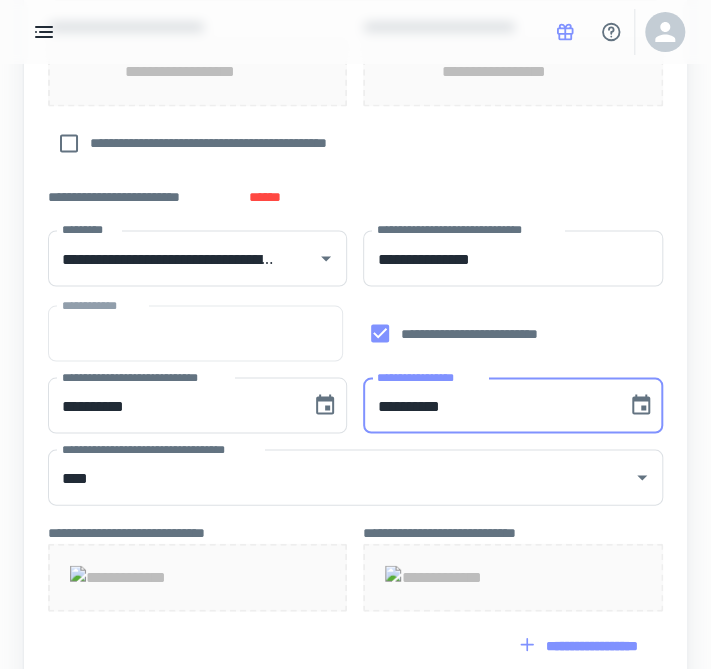 click on "******" at bounding box center (265, 197) 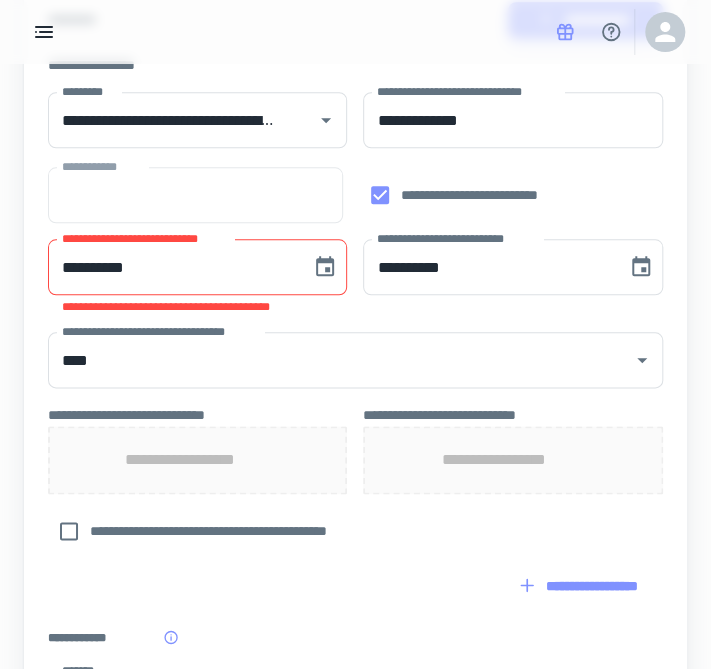 scroll, scrollTop: 426, scrollLeft: 0, axis: vertical 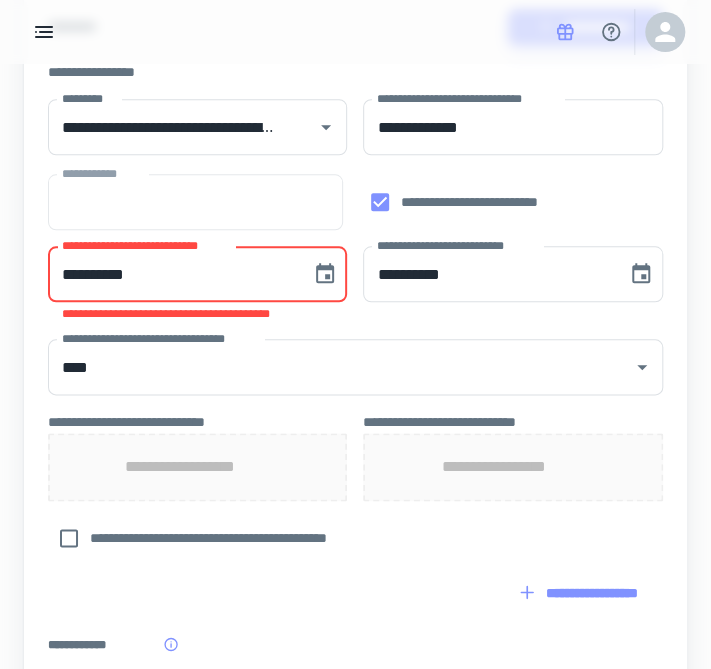 click on "**********" at bounding box center [172, 274] 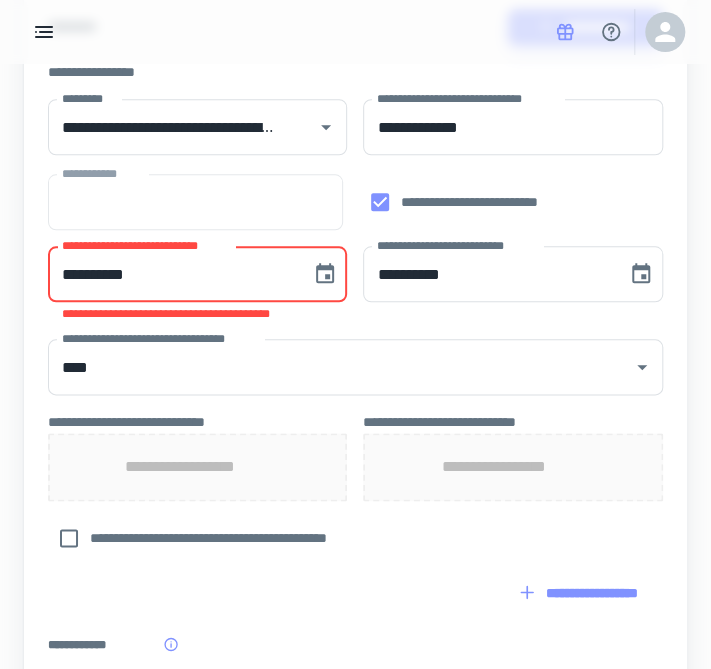 click on "**********" at bounding box center [512, 284] 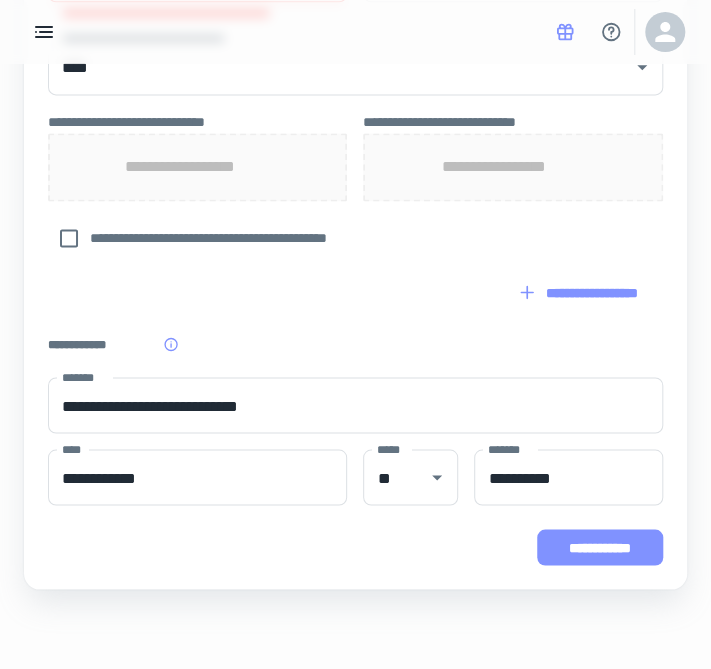 click on "**********" at bounding box center (600, 547) 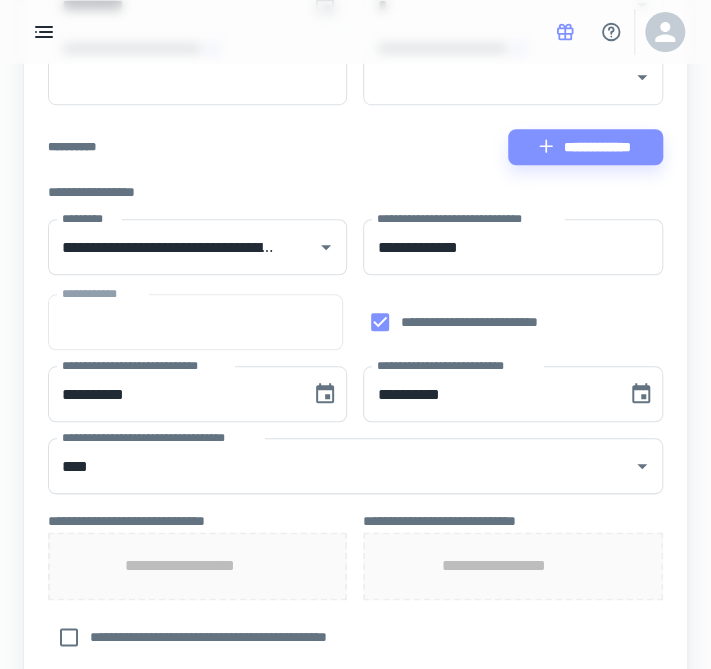 scroll, scrollTop: 400, scrollLeft: 0, axis: vertical 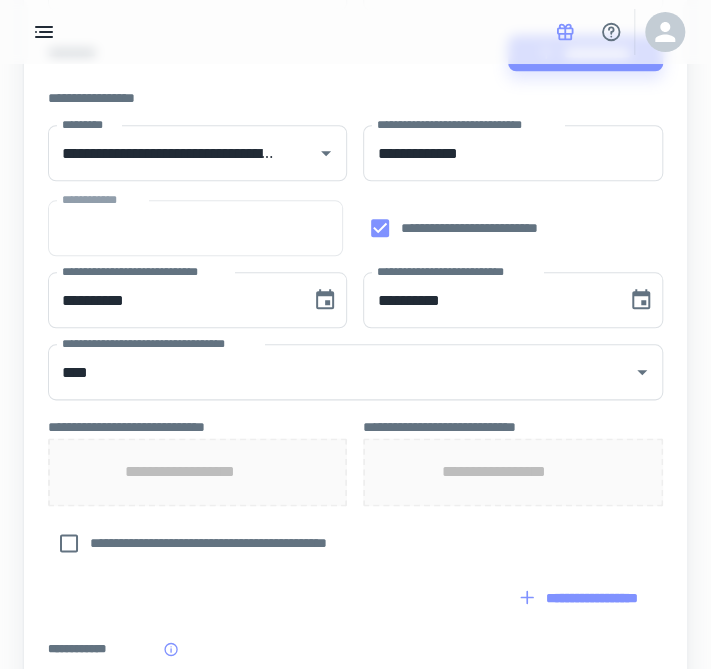 click on "**********" at bounding box center [198, 472] 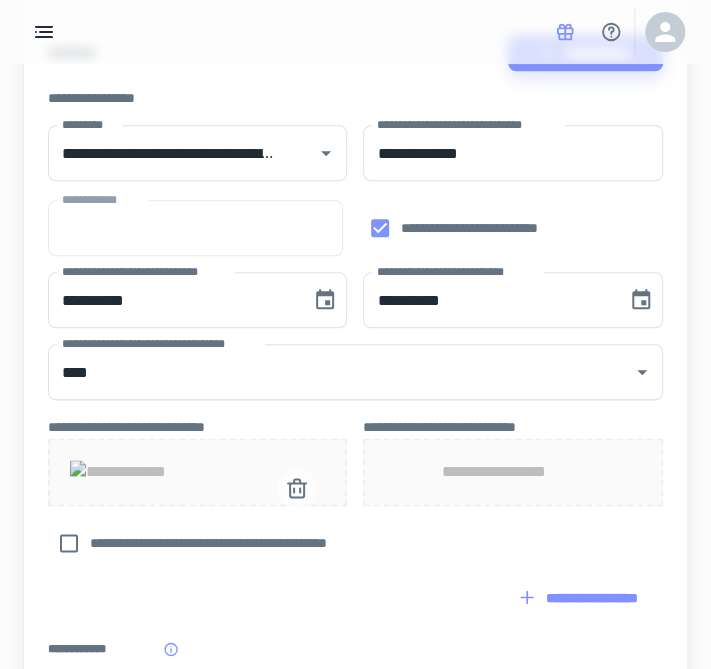 click on "**********" at bounding box center (512, 472) 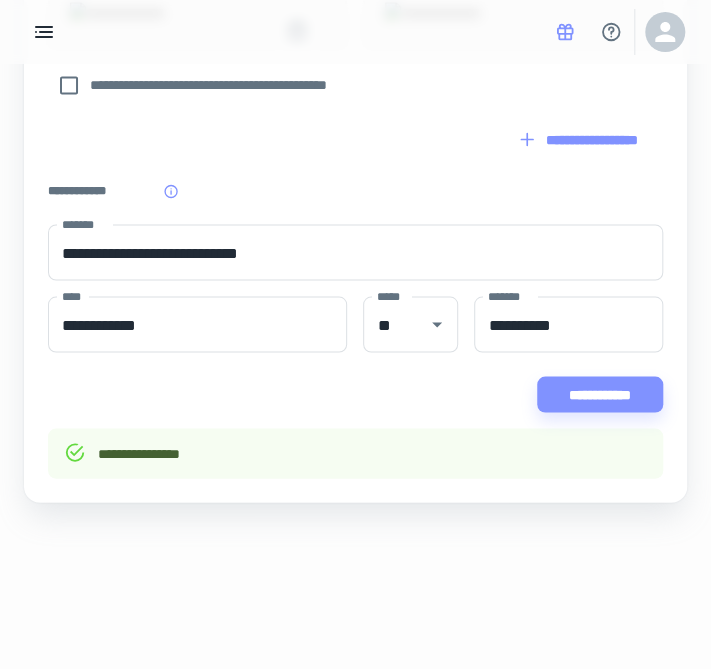 scroll, scrollTop: 900, scrollLeft: 0, axis: vertical 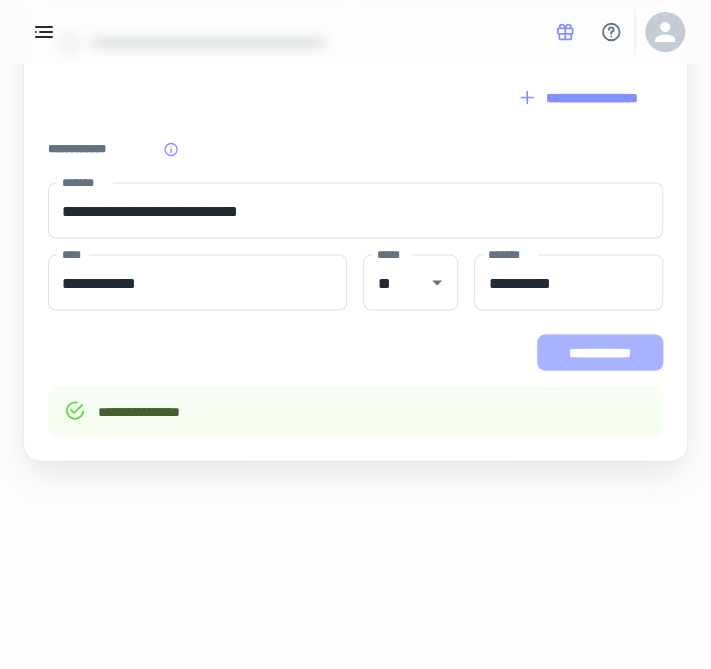 click on "**********" at bounding box center (600, 352) 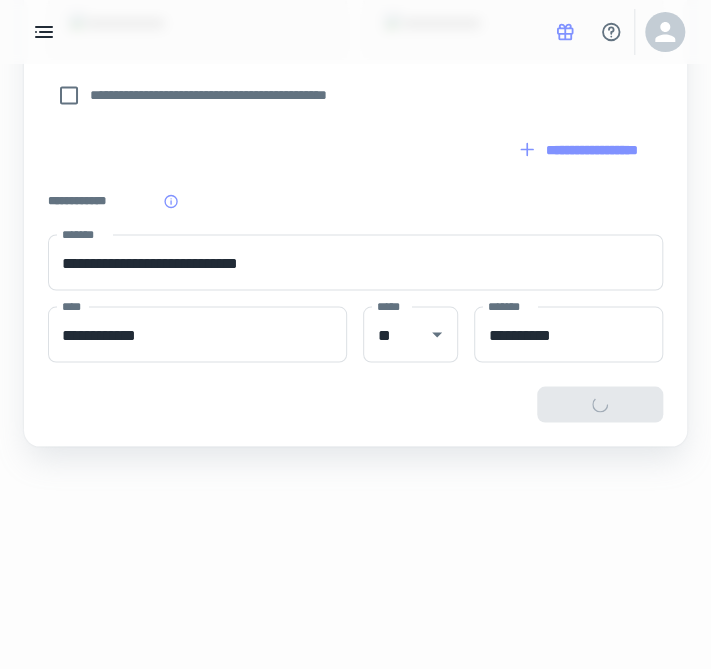 scroll, scrollTop: 900, scrollLeft: 0, axis: vertical 